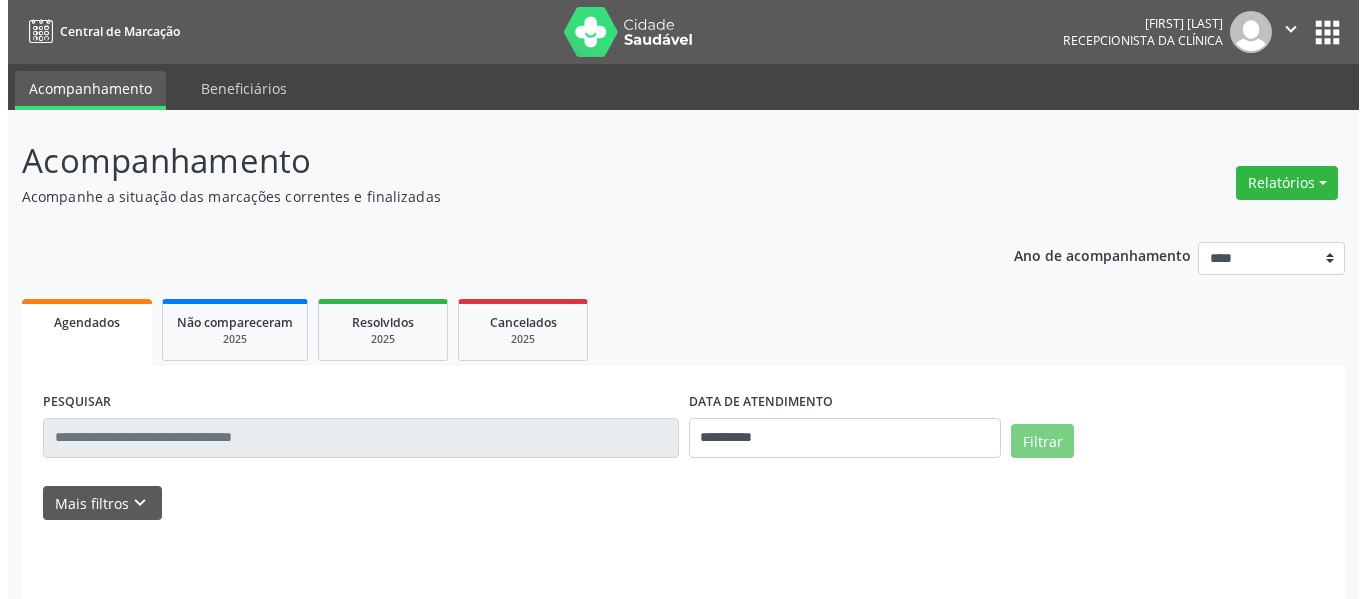 scroll, scrollTop: 0, scrollLeft: 0, axis: both 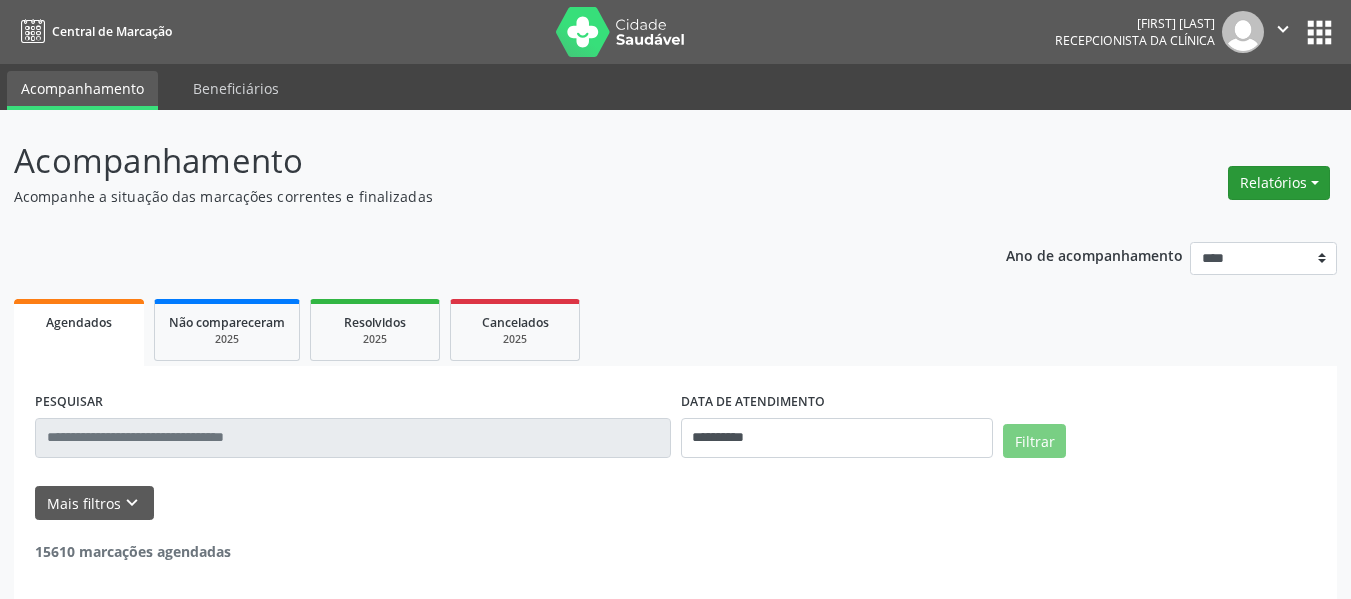 click on "Relatórios" at bounding box center [1279, 183] 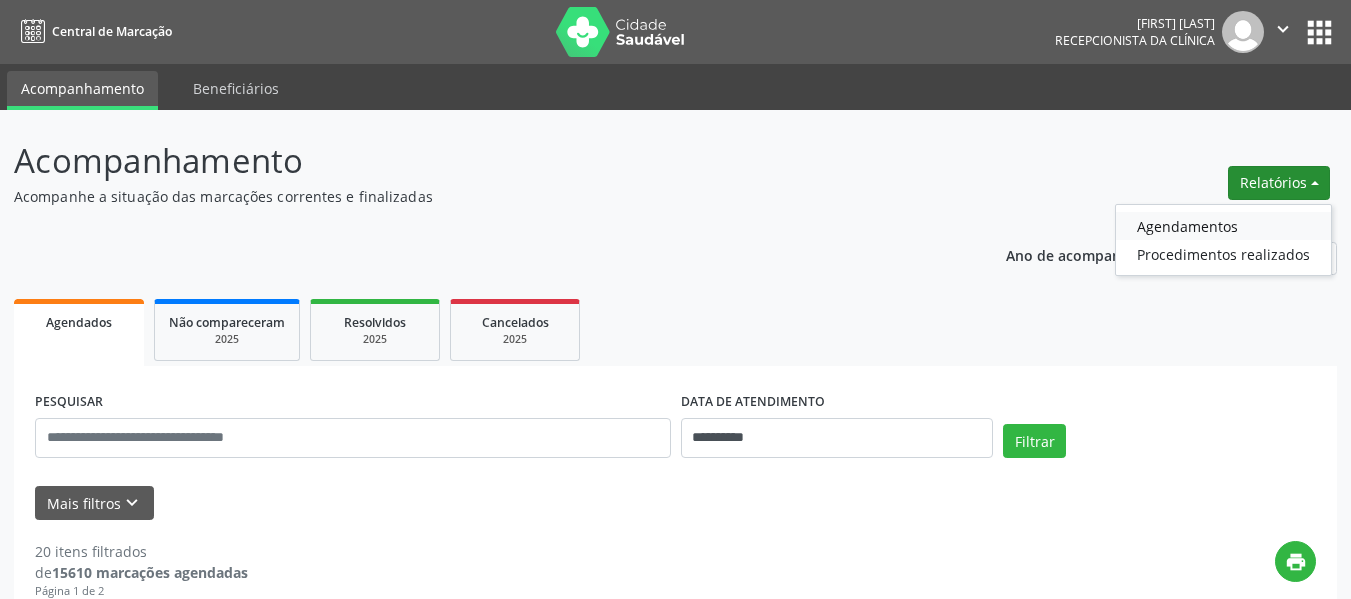 click on "Agendamentos" at bounding box center [1223, 226] 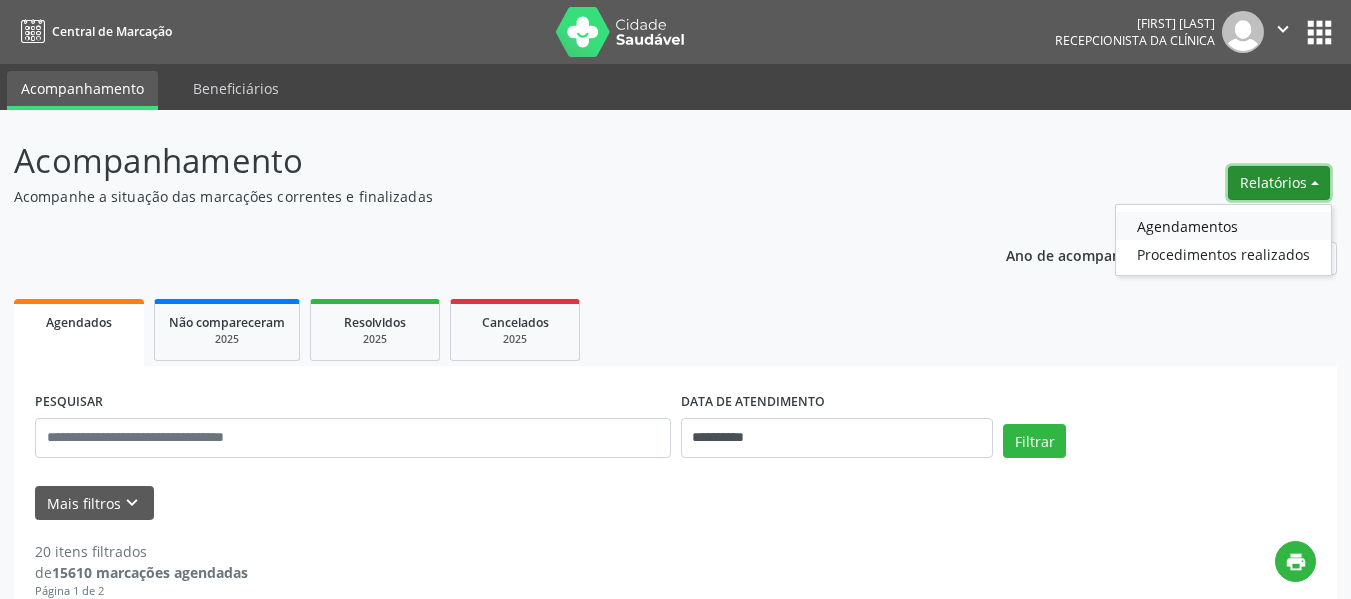 select on "*" 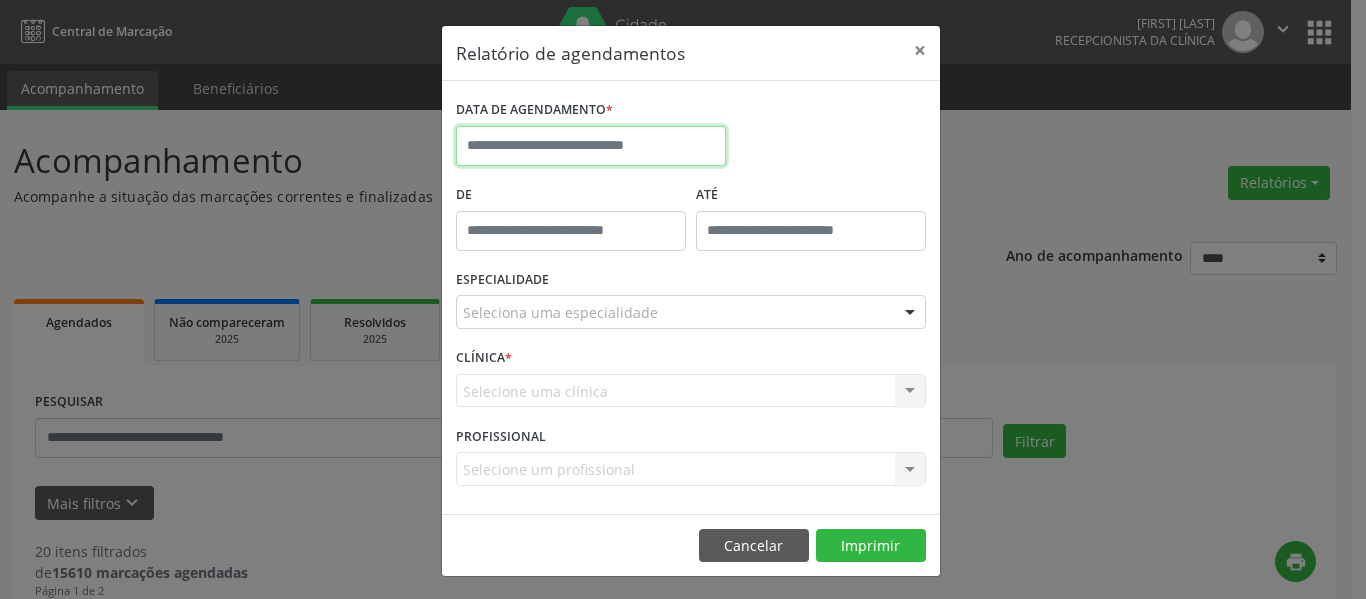 click at bounding box center [591, 146] 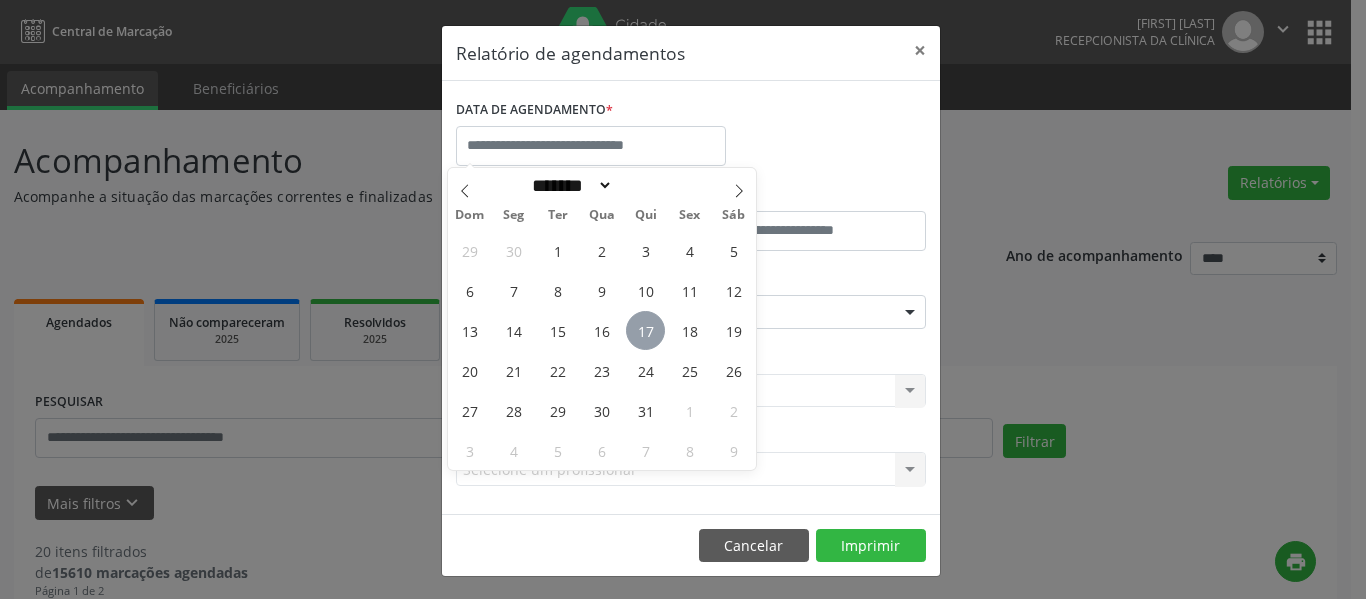 click on "17" at bounding box center (645, 330) 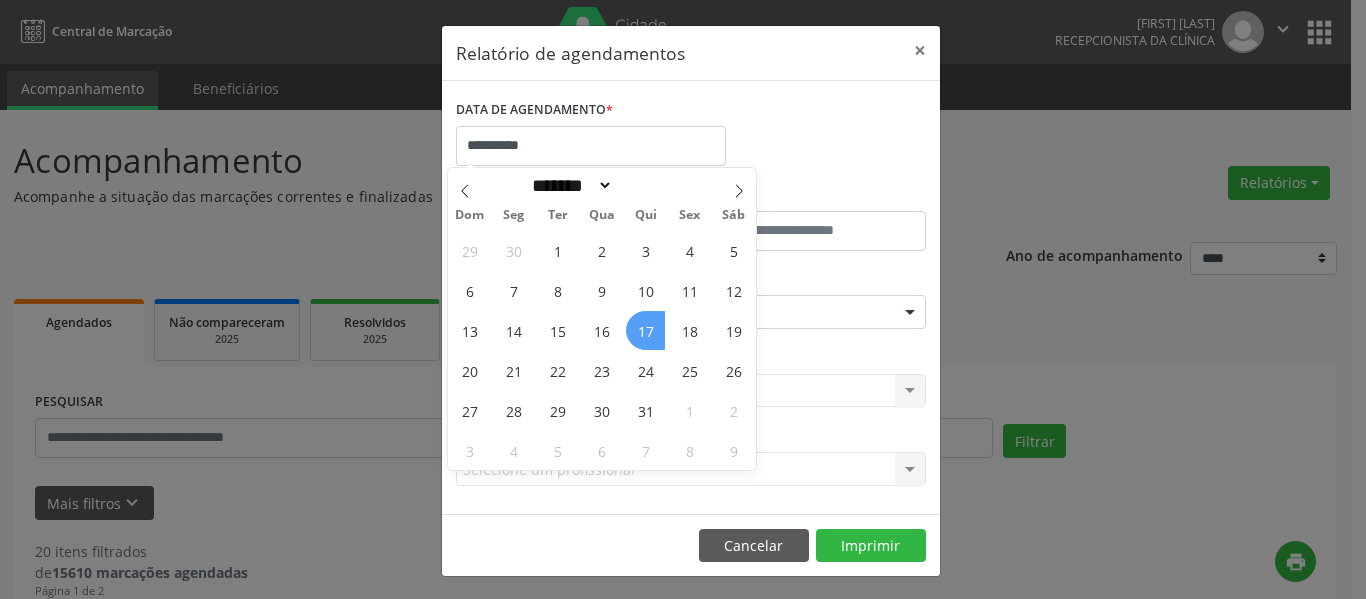 click on "17" at bounding box center (645, 330) 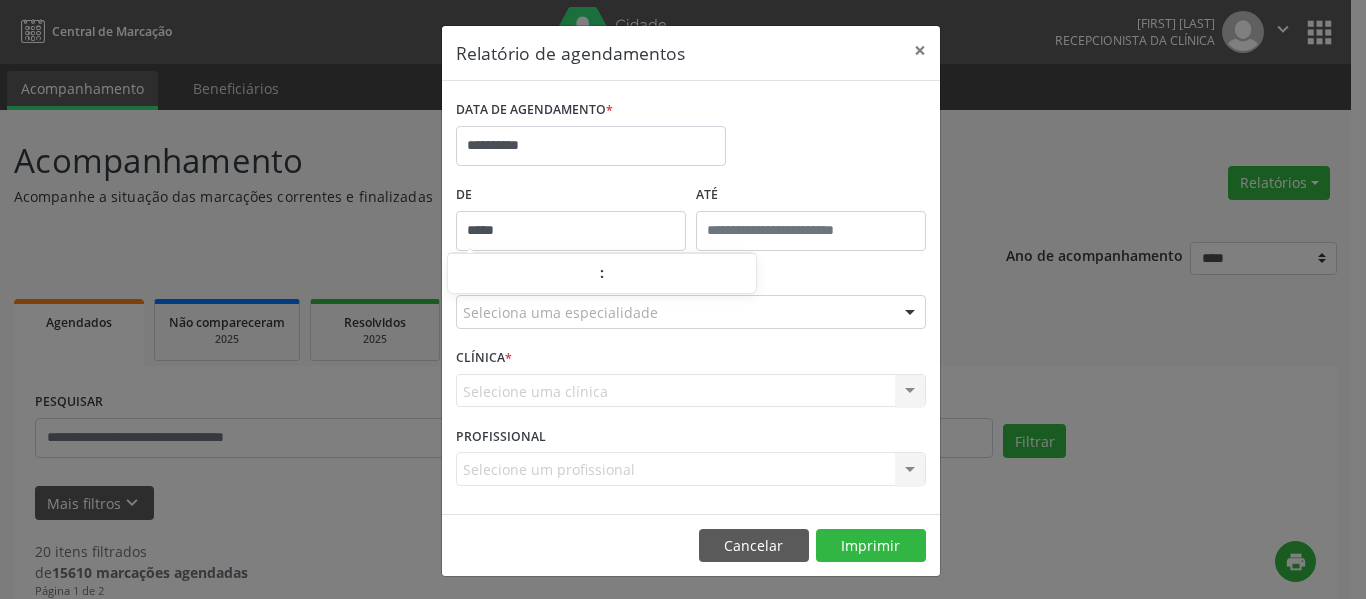 click on "*****" at bounding box center [571, 231] 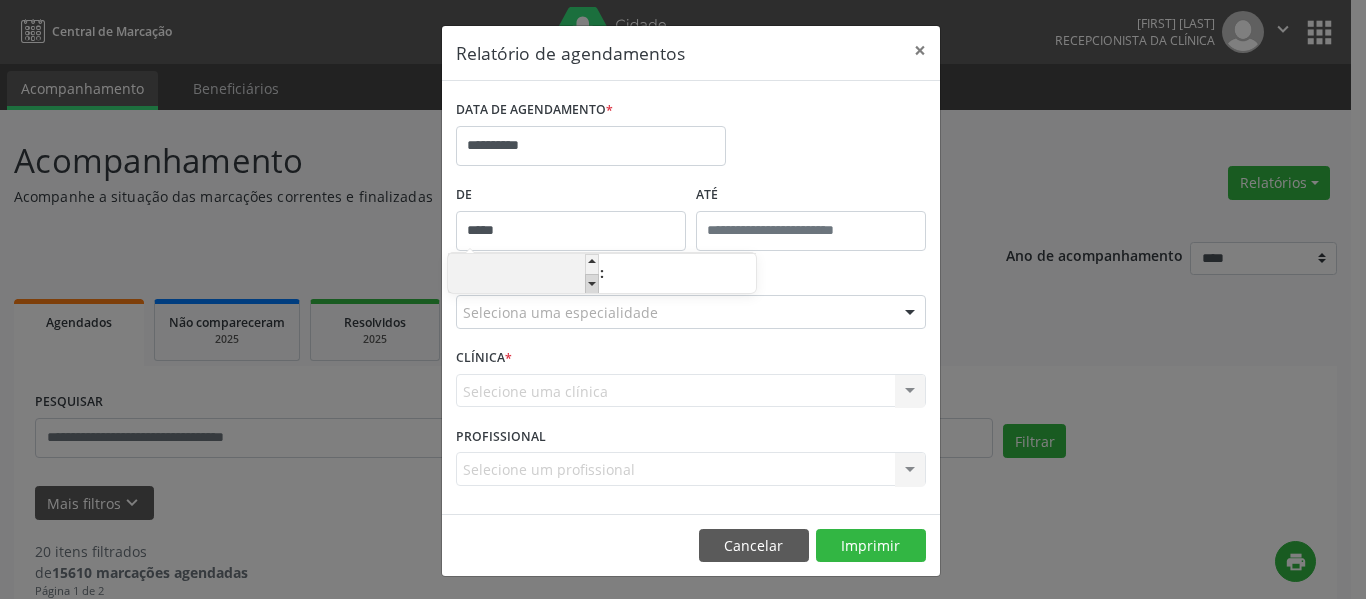 click at bounding box center (592, 284) 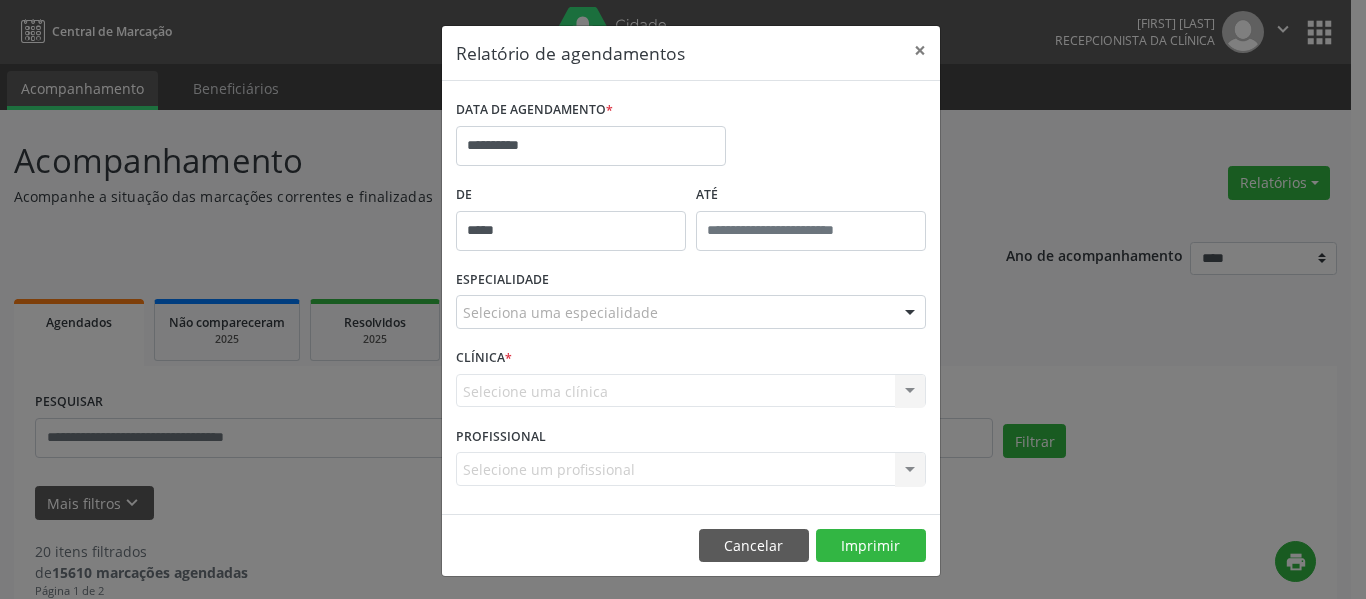 click on "**********" at bounding box center (691, 137) 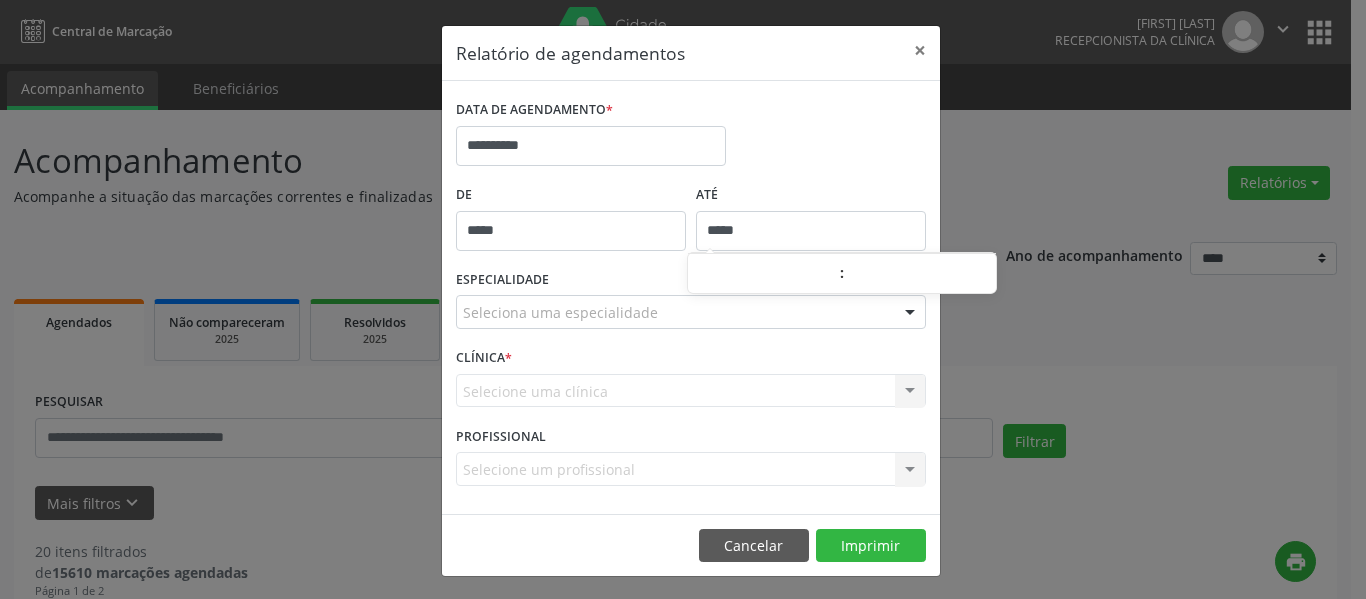 click on "*****" at bounding box center [811, 231] 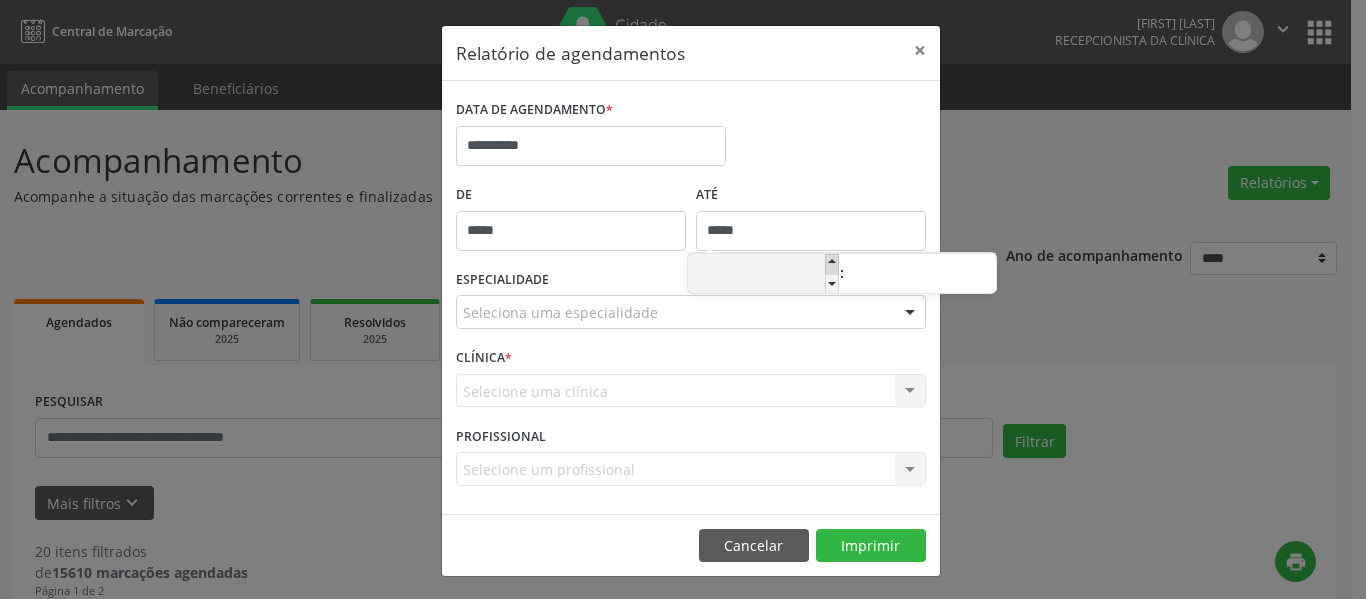 click at bounding box center [832, 264] 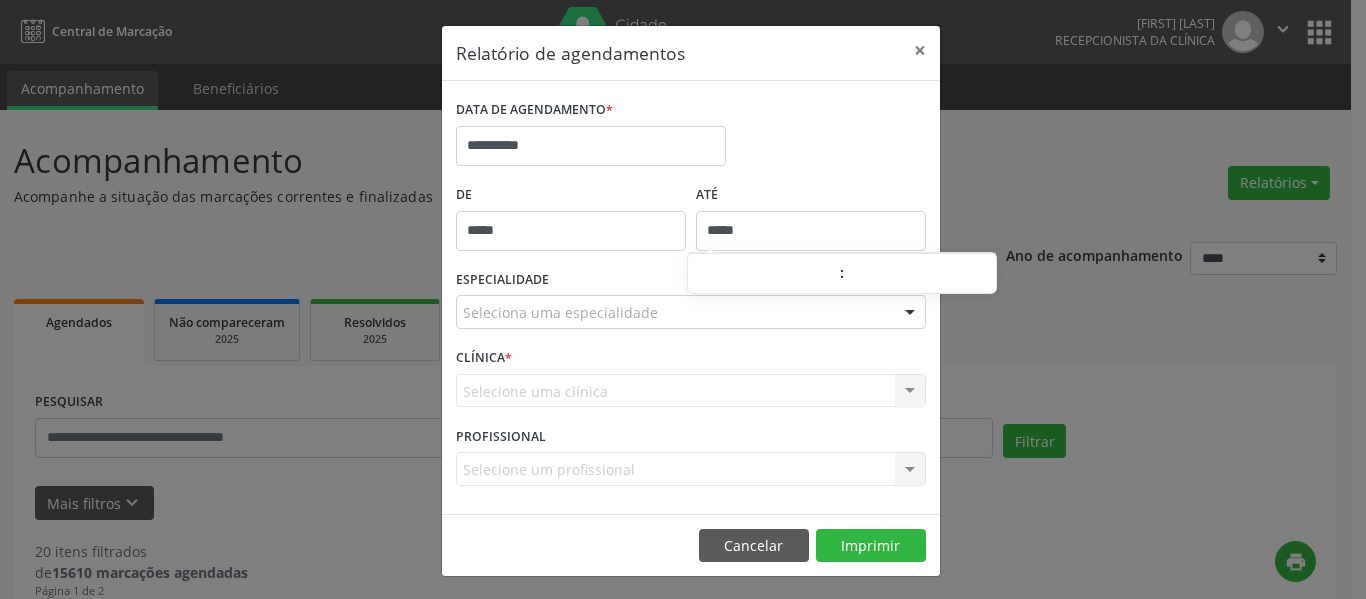 click on "ATÉ" at bounding box center (811, 195) 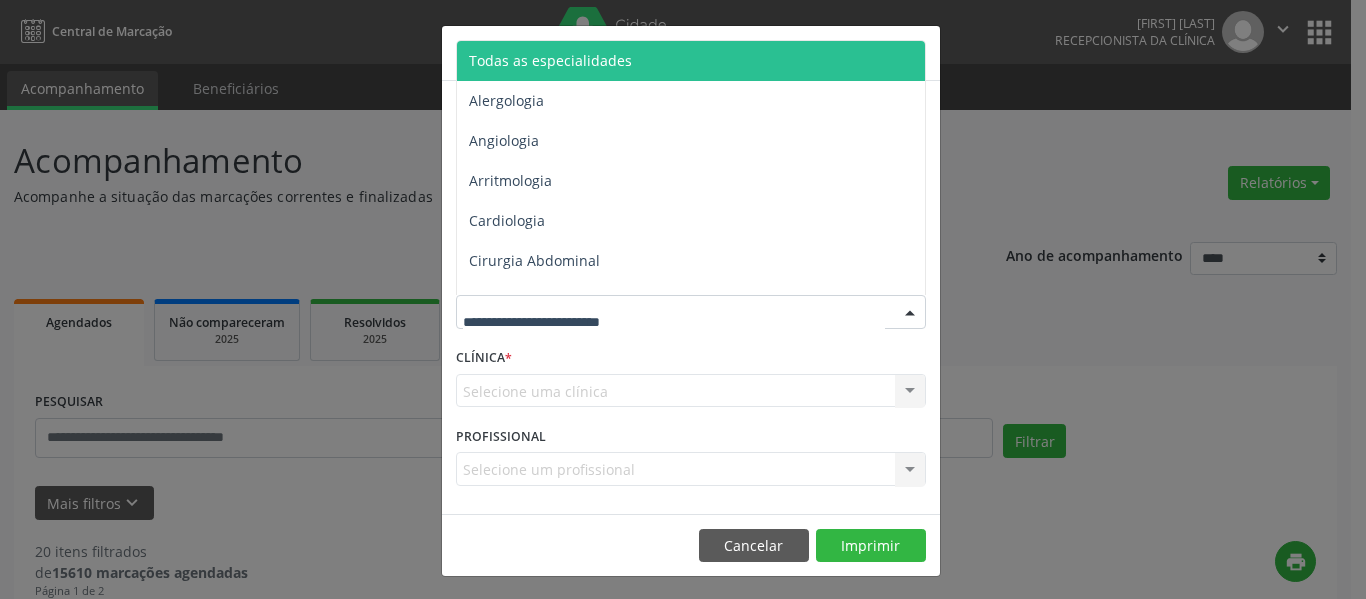 click at bounding box center [691, 312] 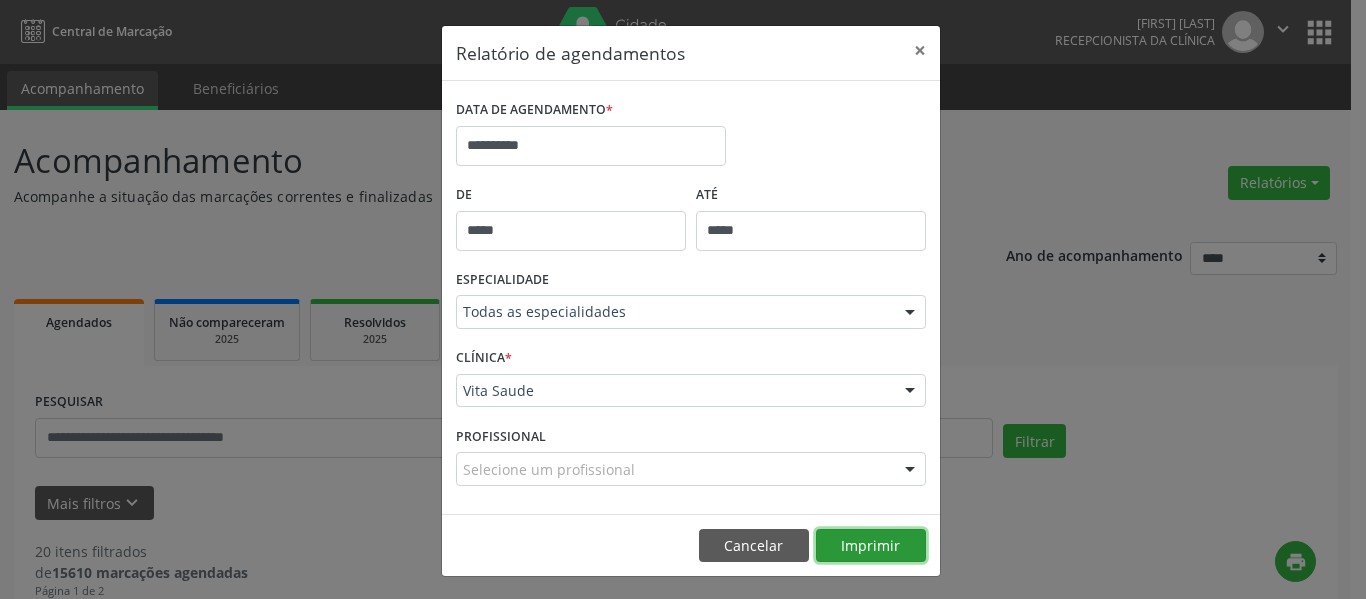 click on "Imprimir" at bounding box center (871, 546) 